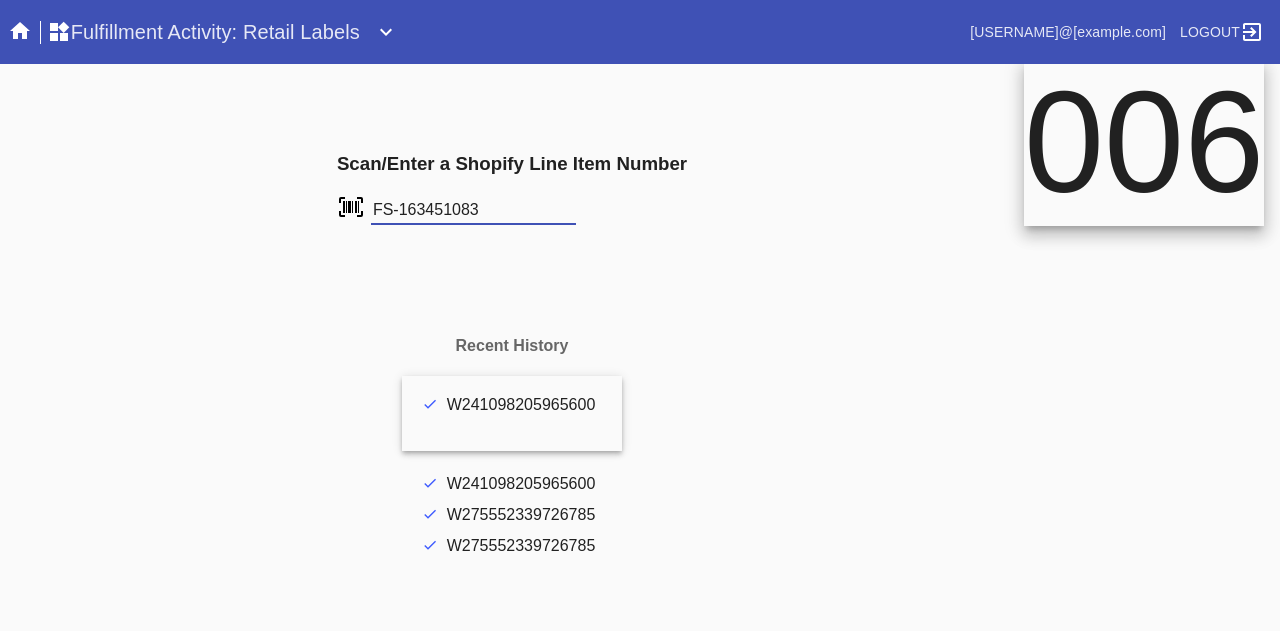 scroll, scrollTop: 0, scrollLeft: 0, axis: both 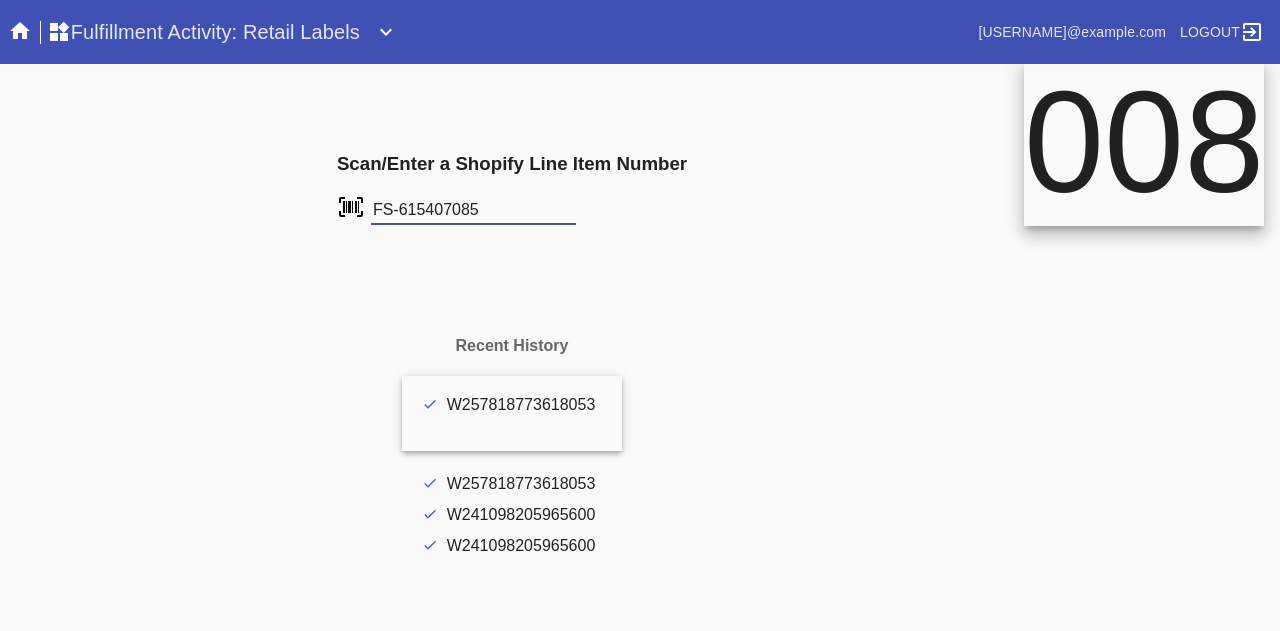 type on "FS-615407085" 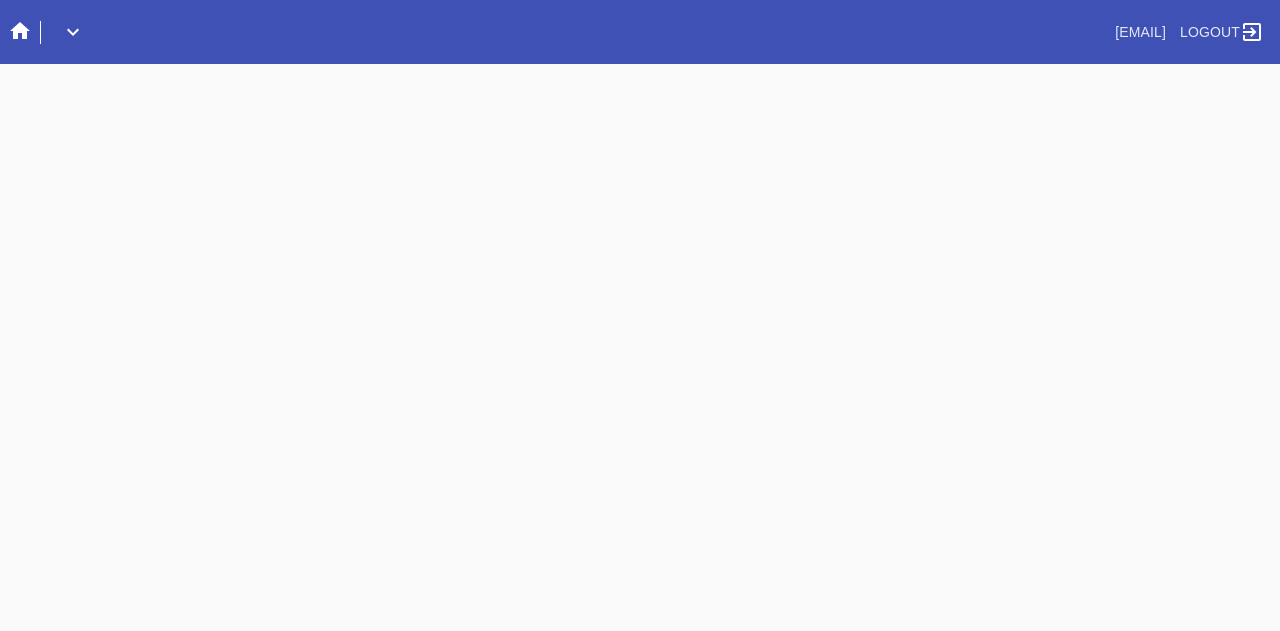 scroll, scrollTop: 0, scrollLeft: 0, axis: both 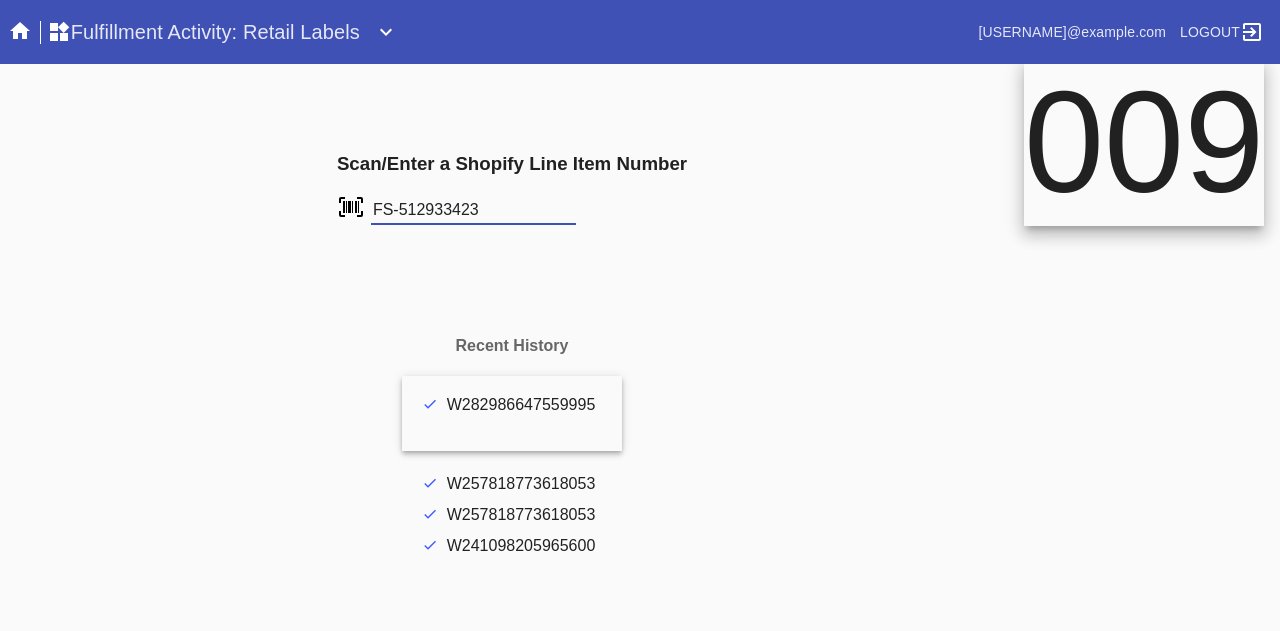 type on "FS-512933423" 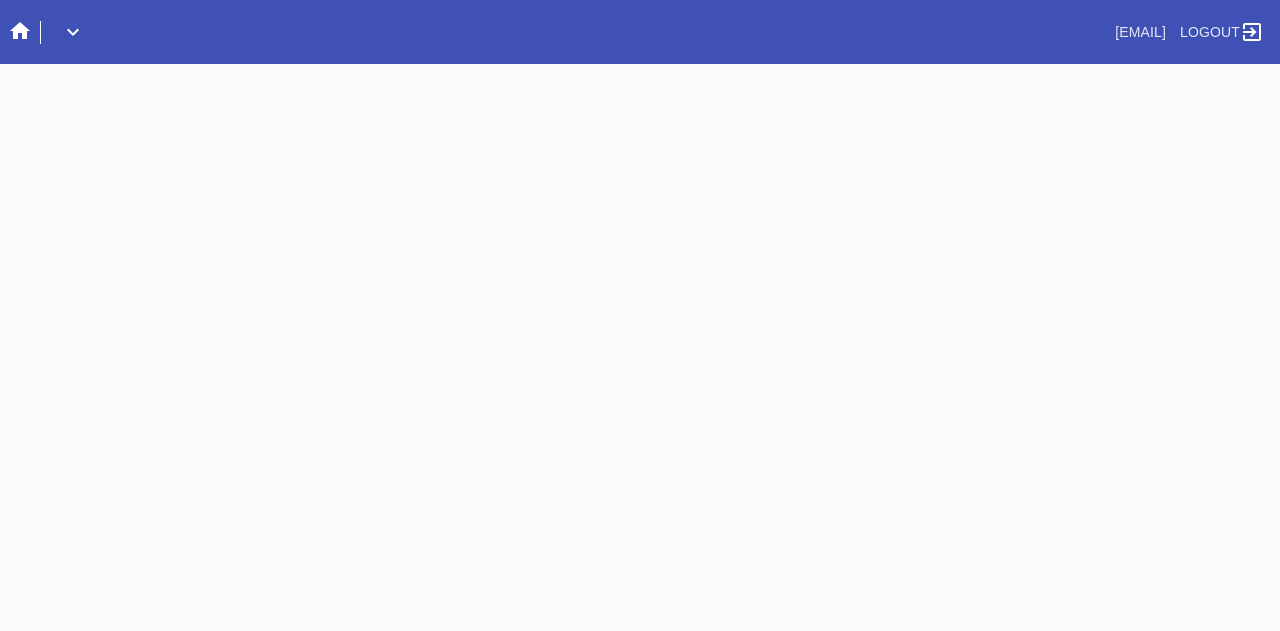 scroll, scrollTop: 0, scrollLeft: 0, axis: both 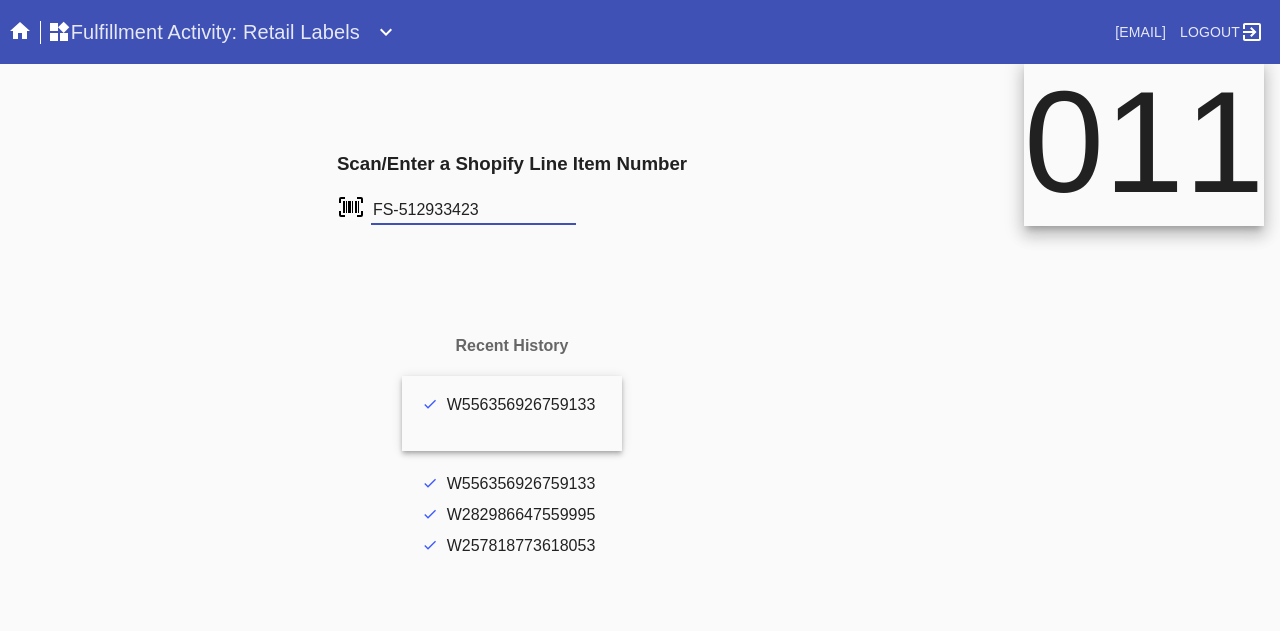 type on "FS-512933423" 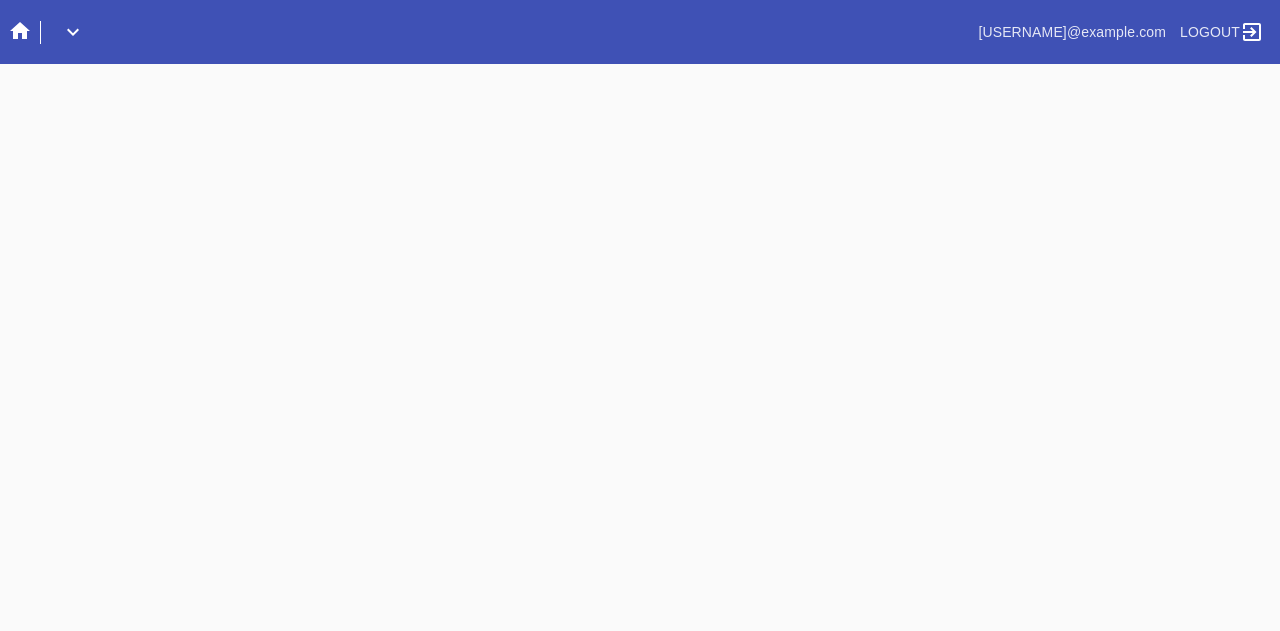 scroll, scrollTop: 0, scrollLeft: 0, axis: both 